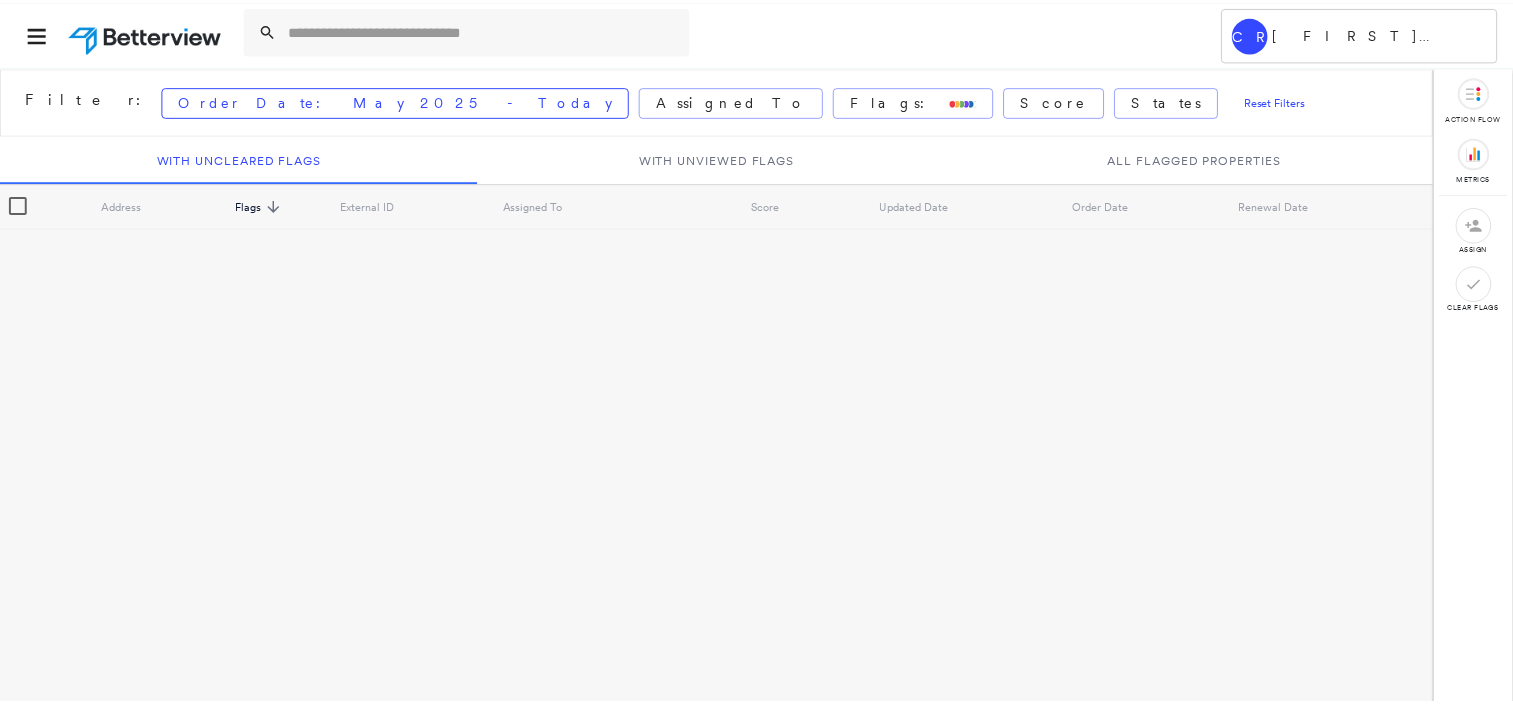 scroll, scrollTop: 0, scrollLeft: 0, axis: both 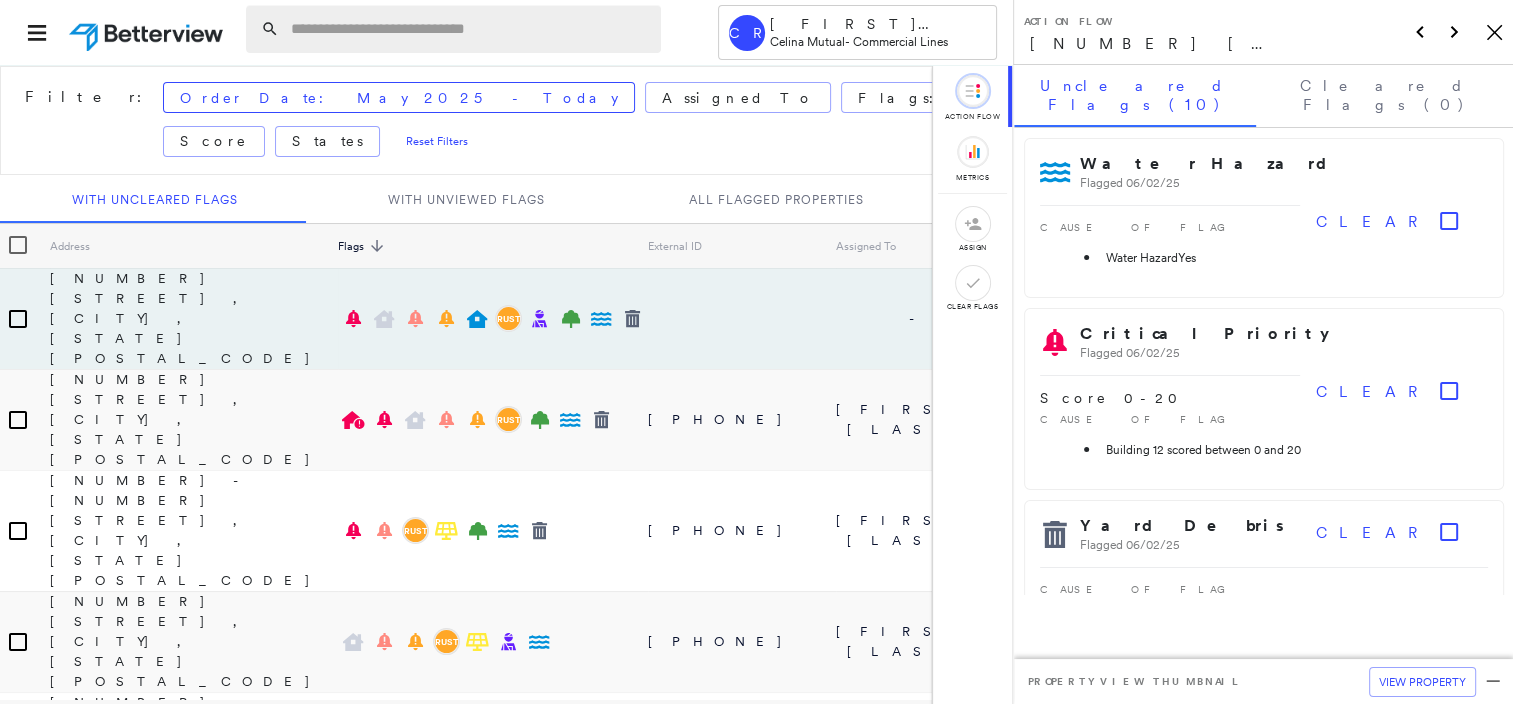 click at bounding box center (470, 29) 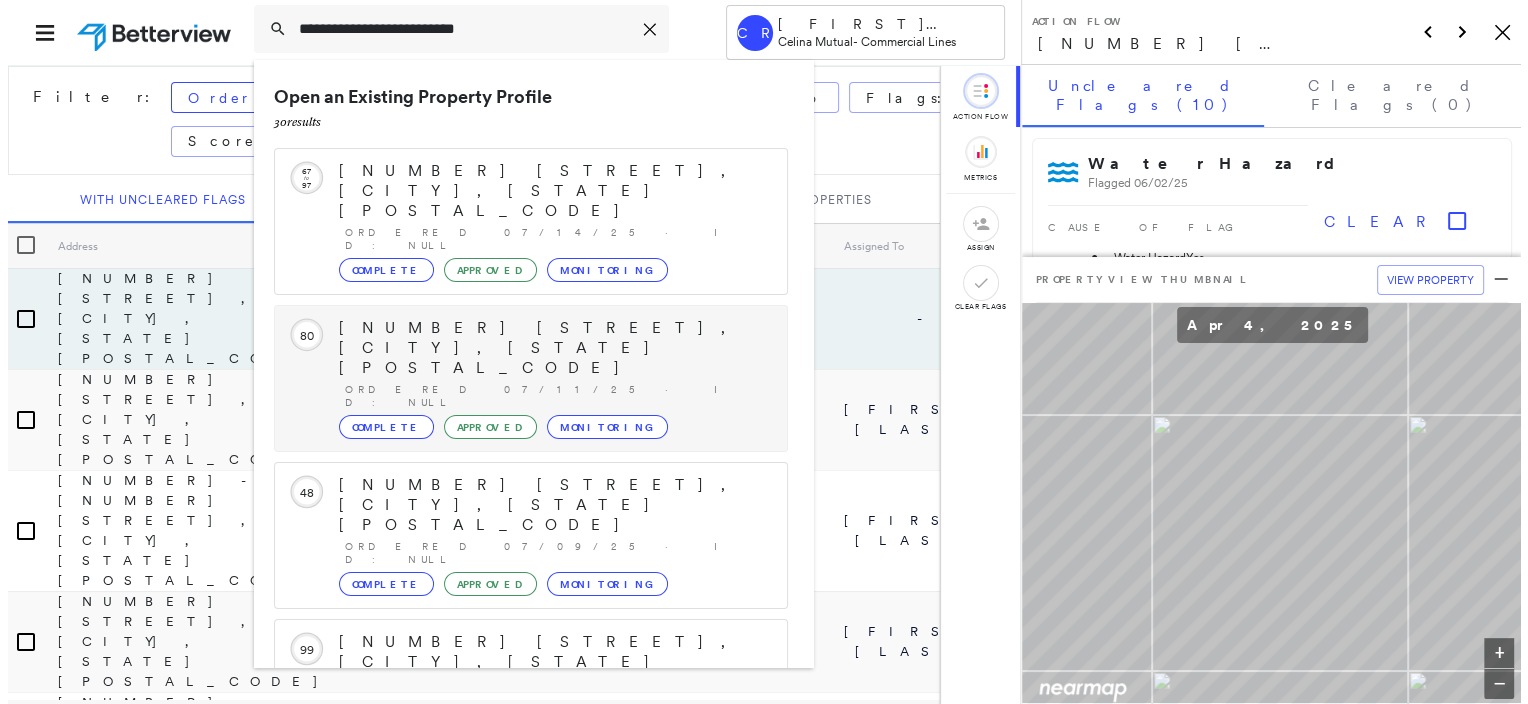 scroll, scrollTop: 208, scrollLeft: 0, axis: vertical 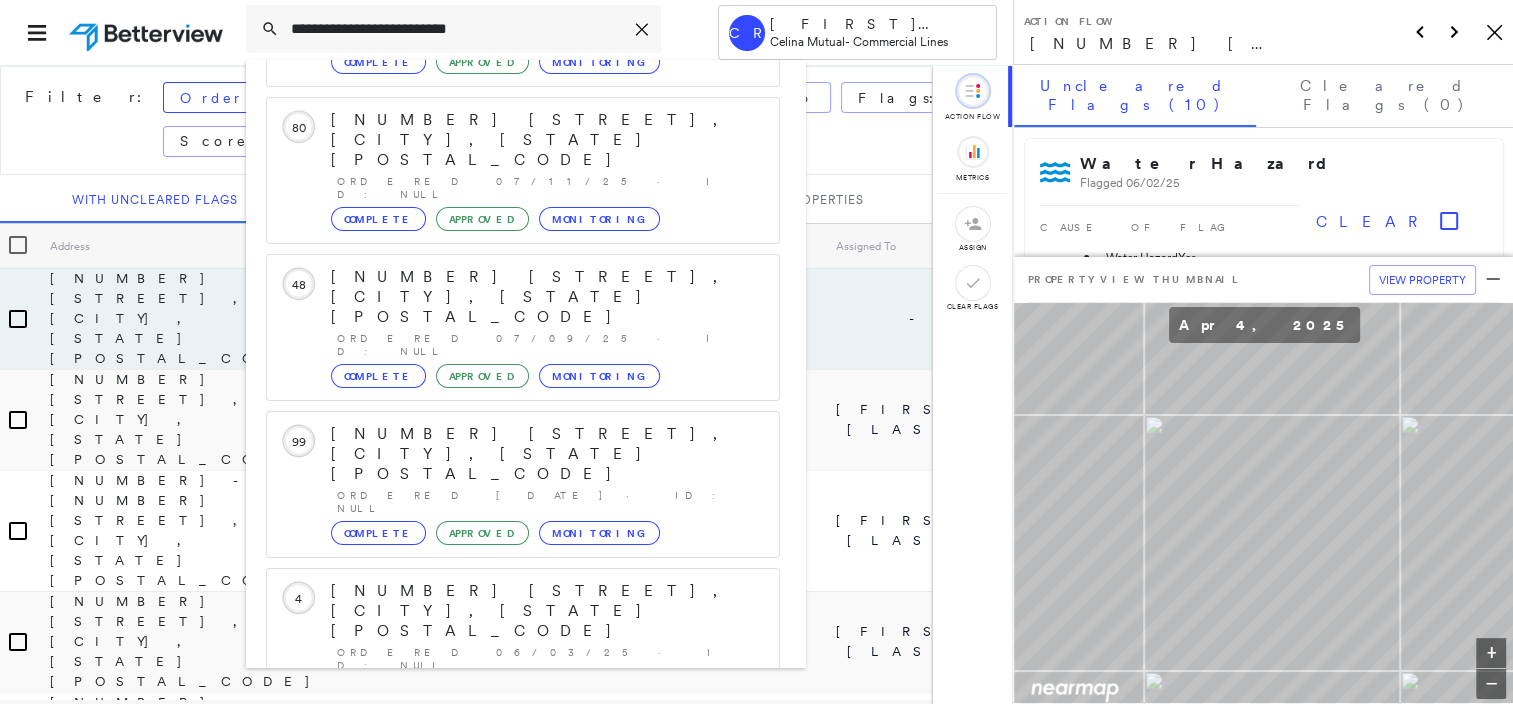 type on "**********" 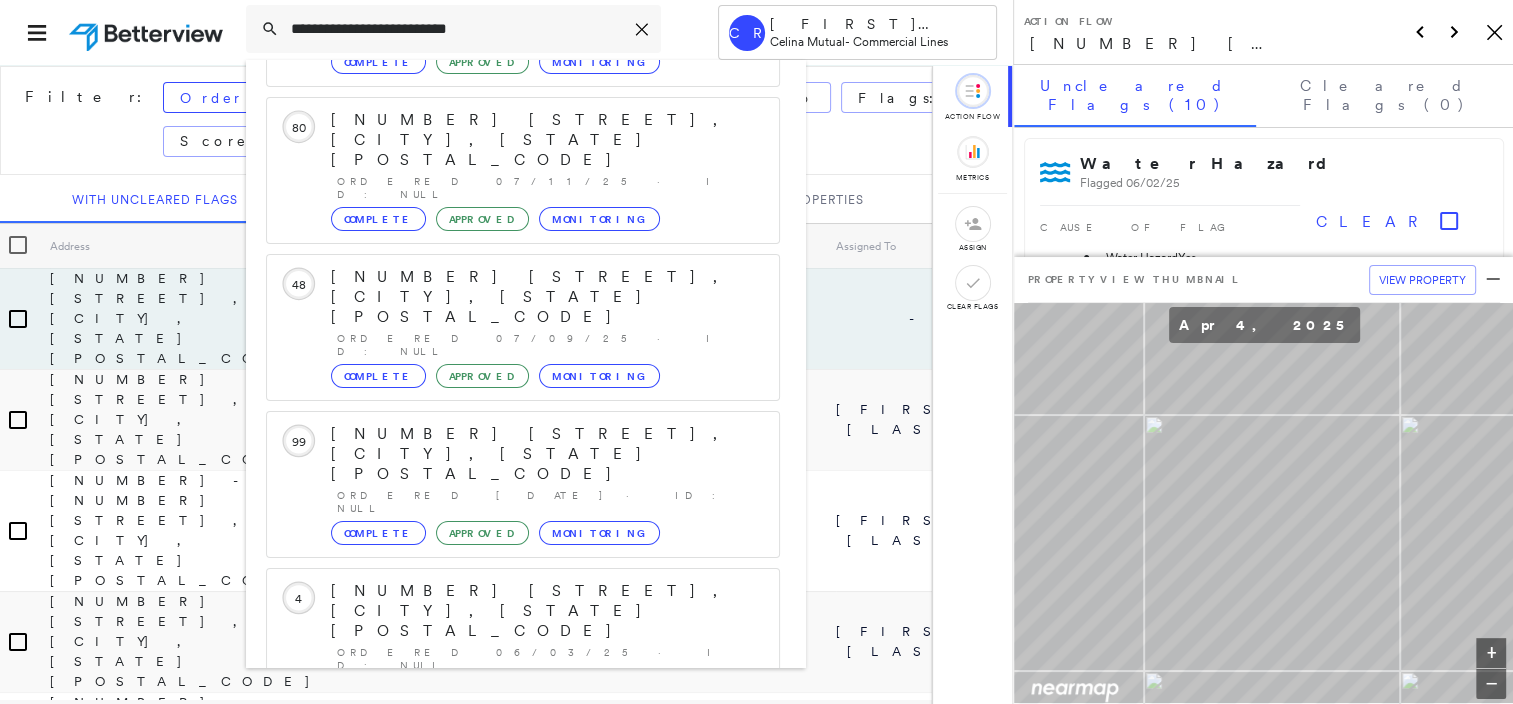 click on "[NUMBER] [STREET], [CITY], [STATE] [POSTAL_CODE]" at bounding box center (501, 903) 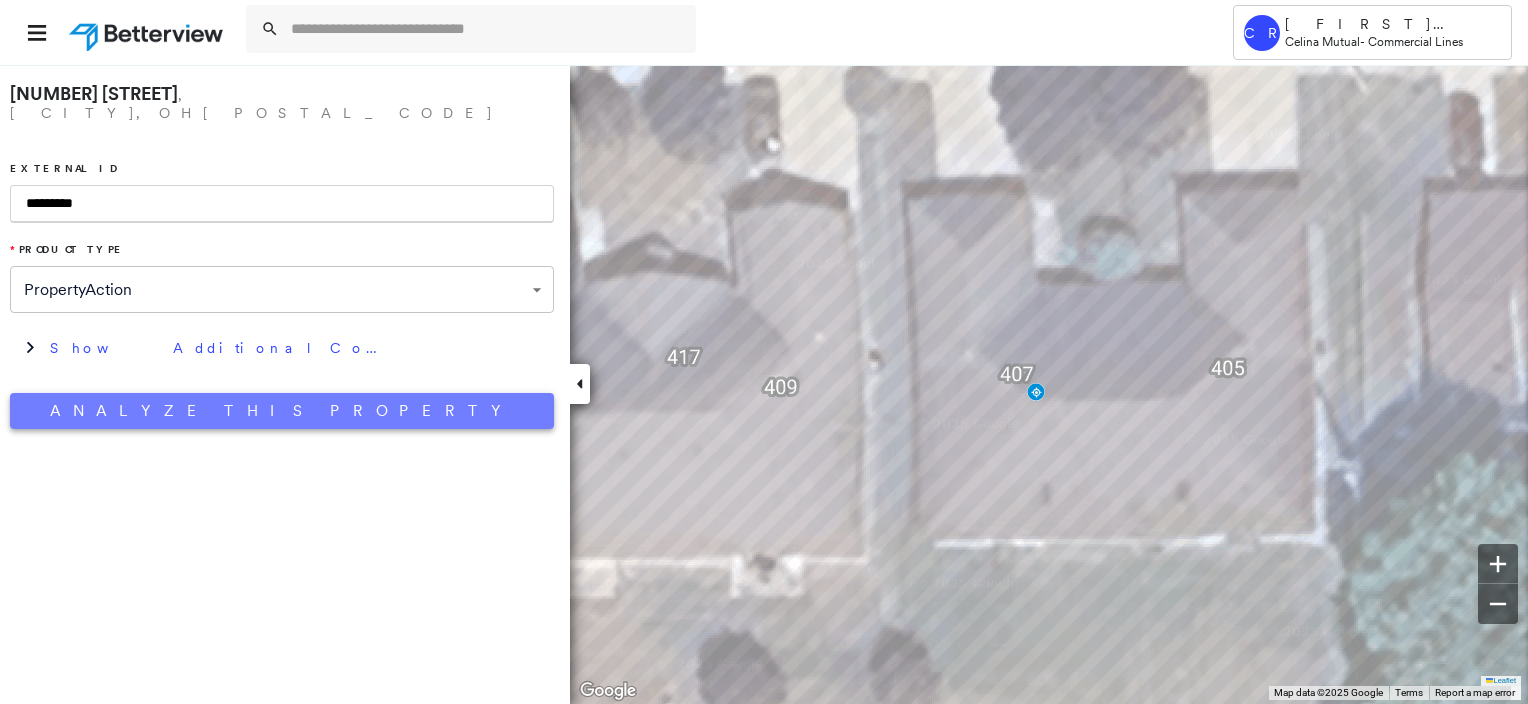 type on "*********" 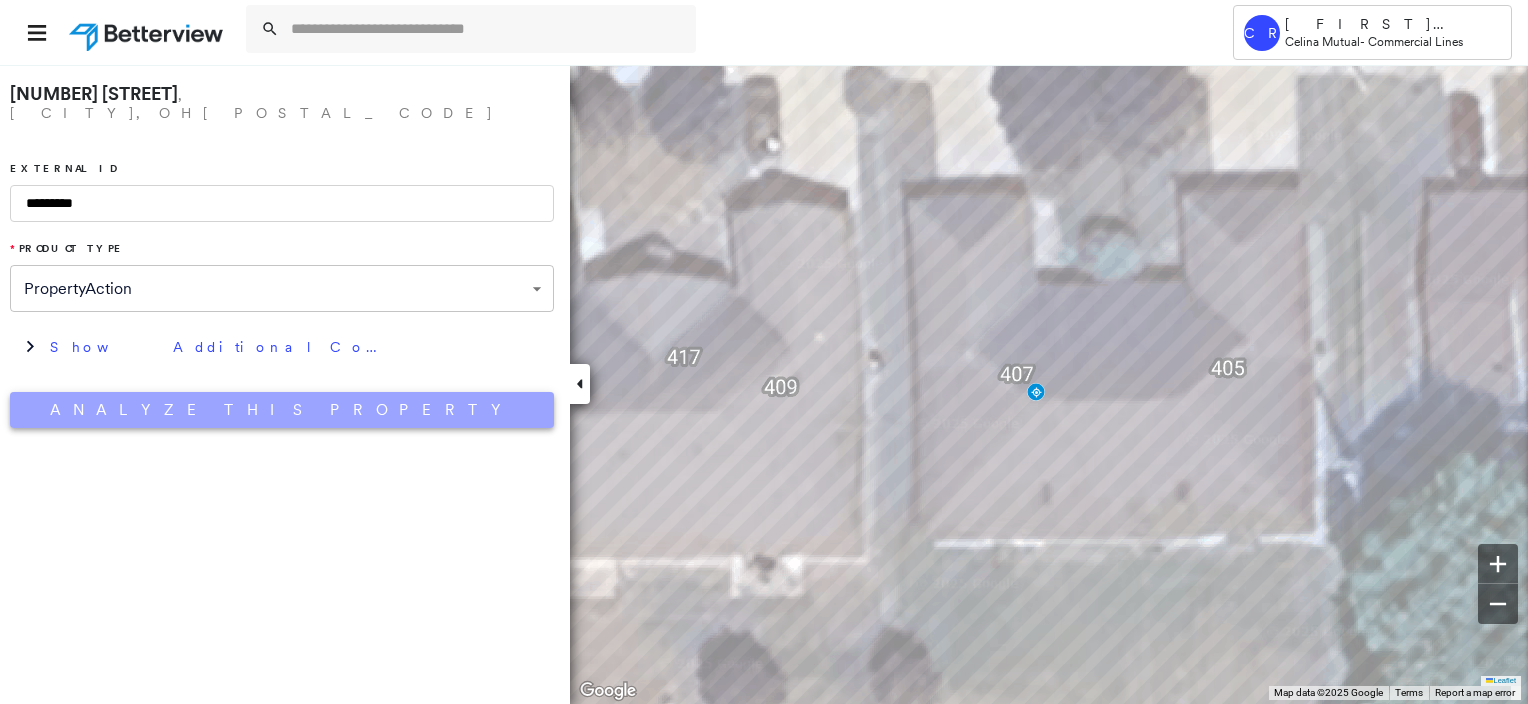 click on "Analyze This Property" at bounding box center [282, 410] 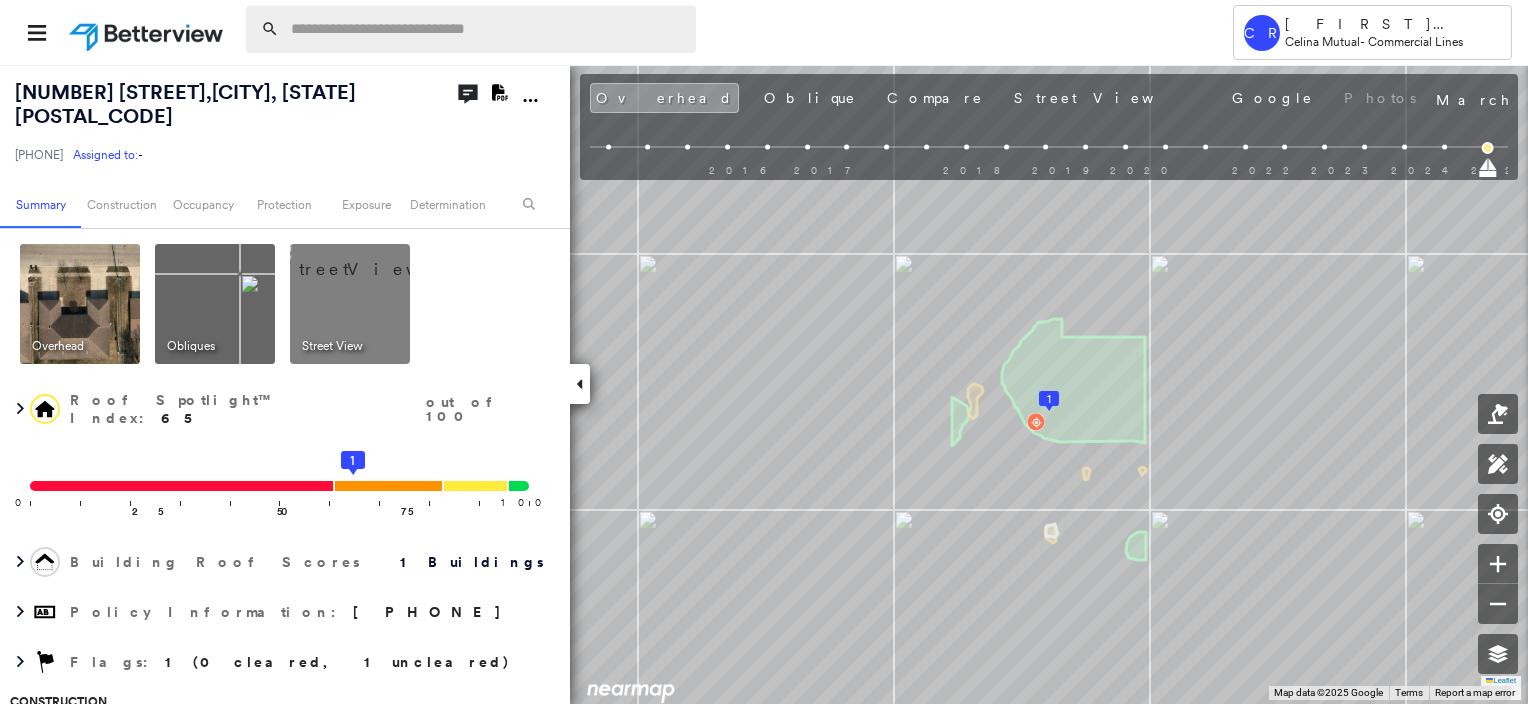 click at bounding box center [487, 29] 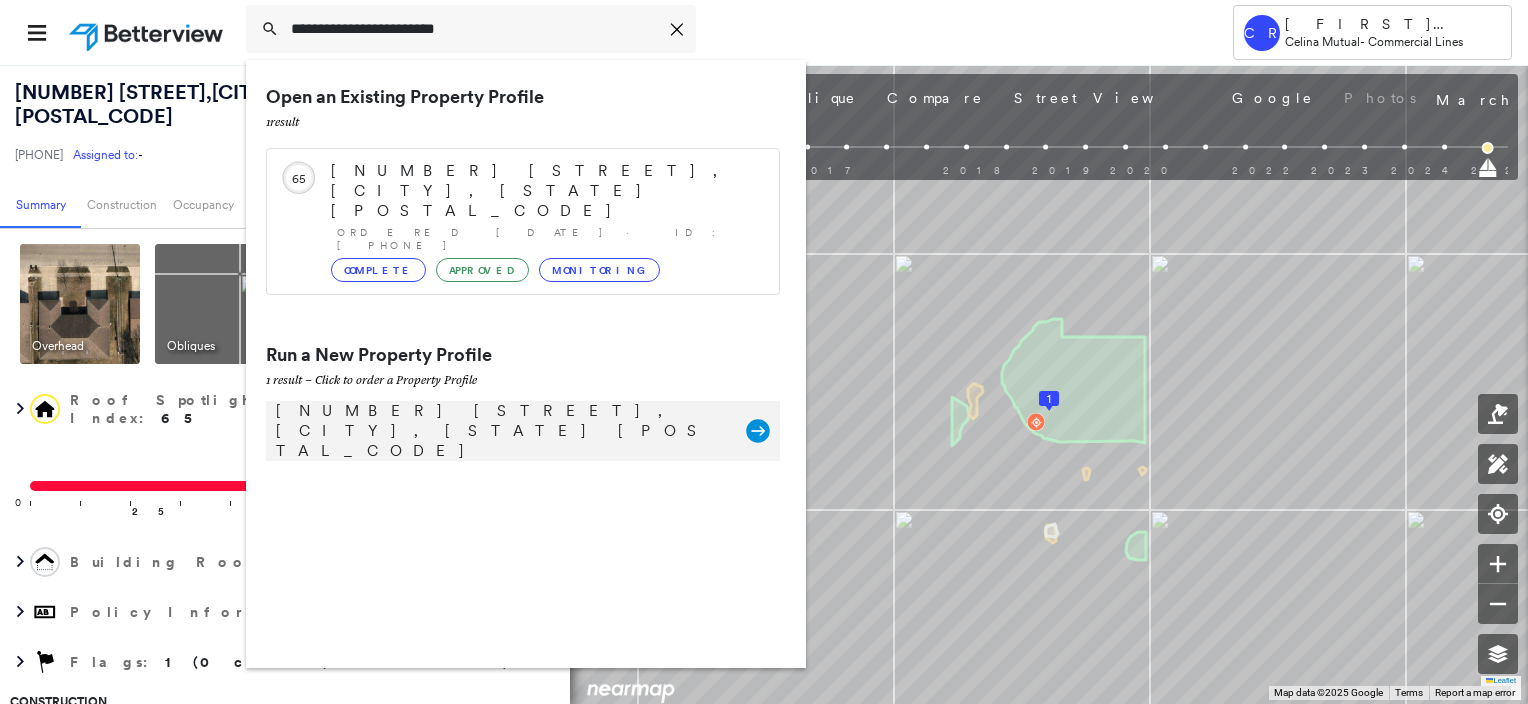 type on "**********" 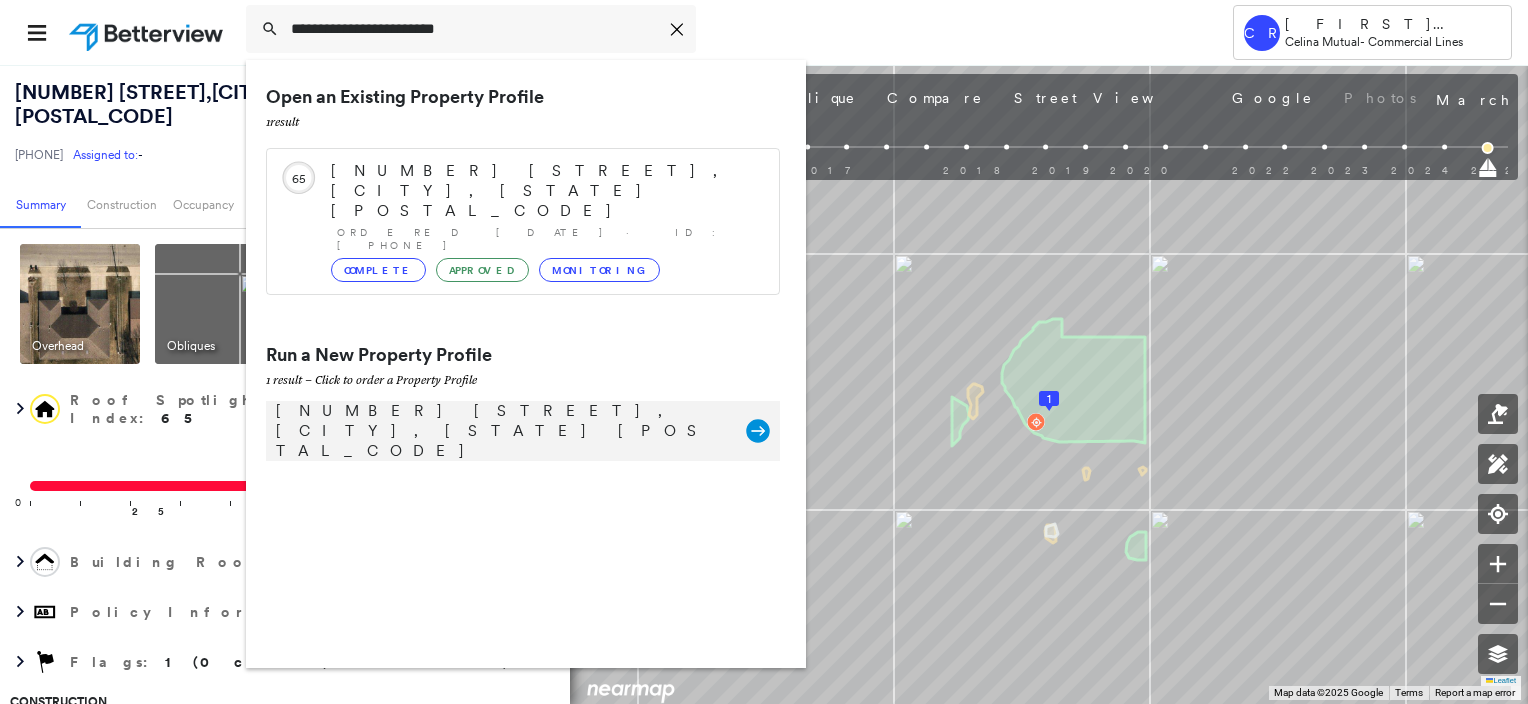 click on "[NUMBER] [STREET], [CITY], [STATE] [POSTAL_CODE]" at bounding box center (501, 431) 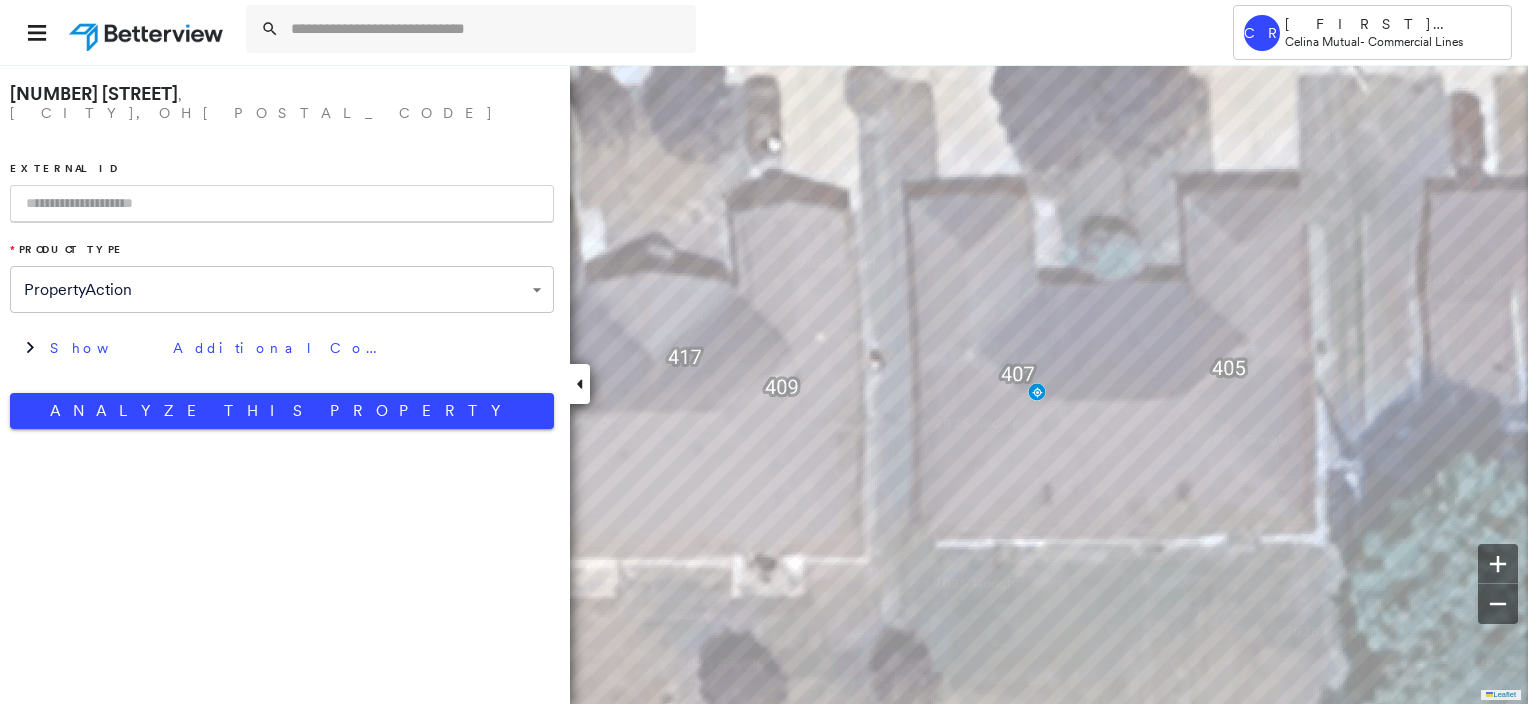 click at bounding box center [282, 204] 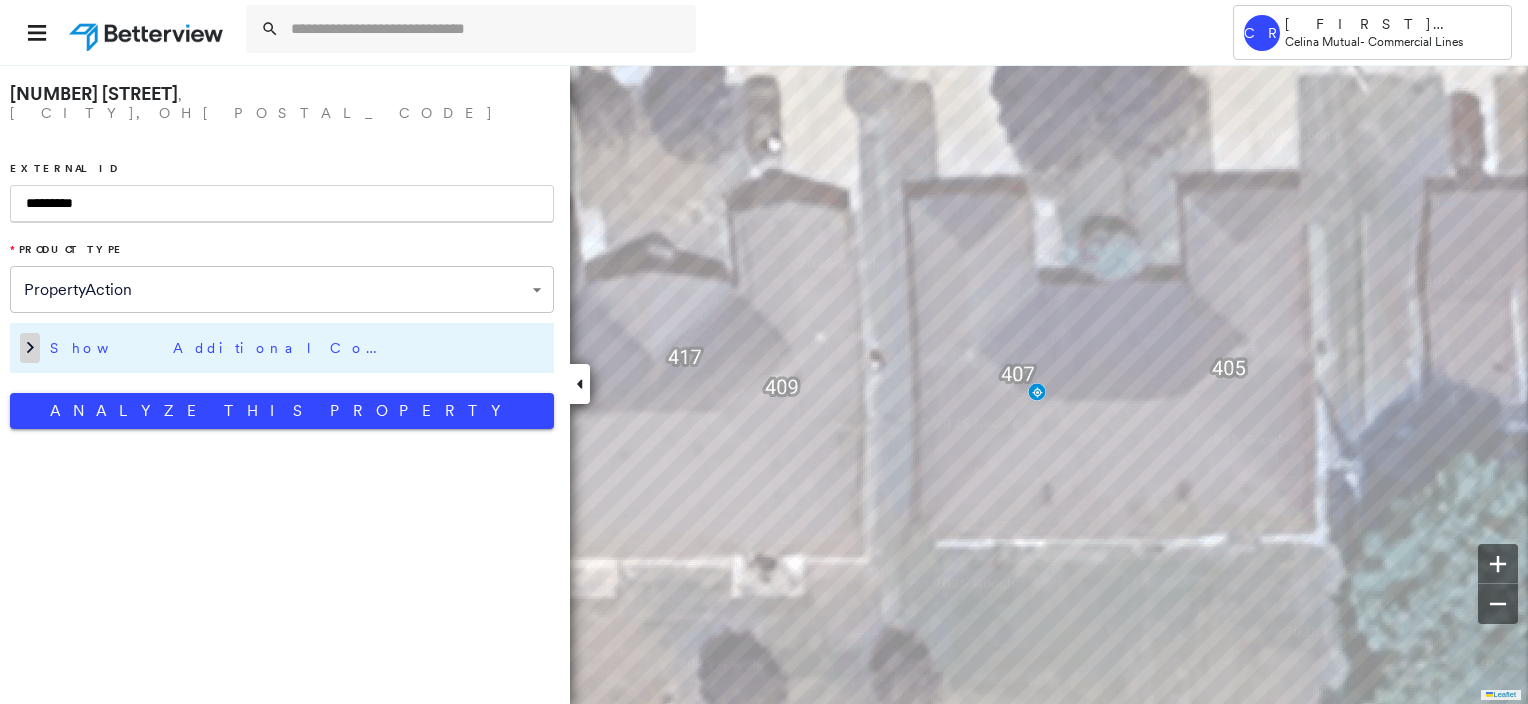 type on "*********" 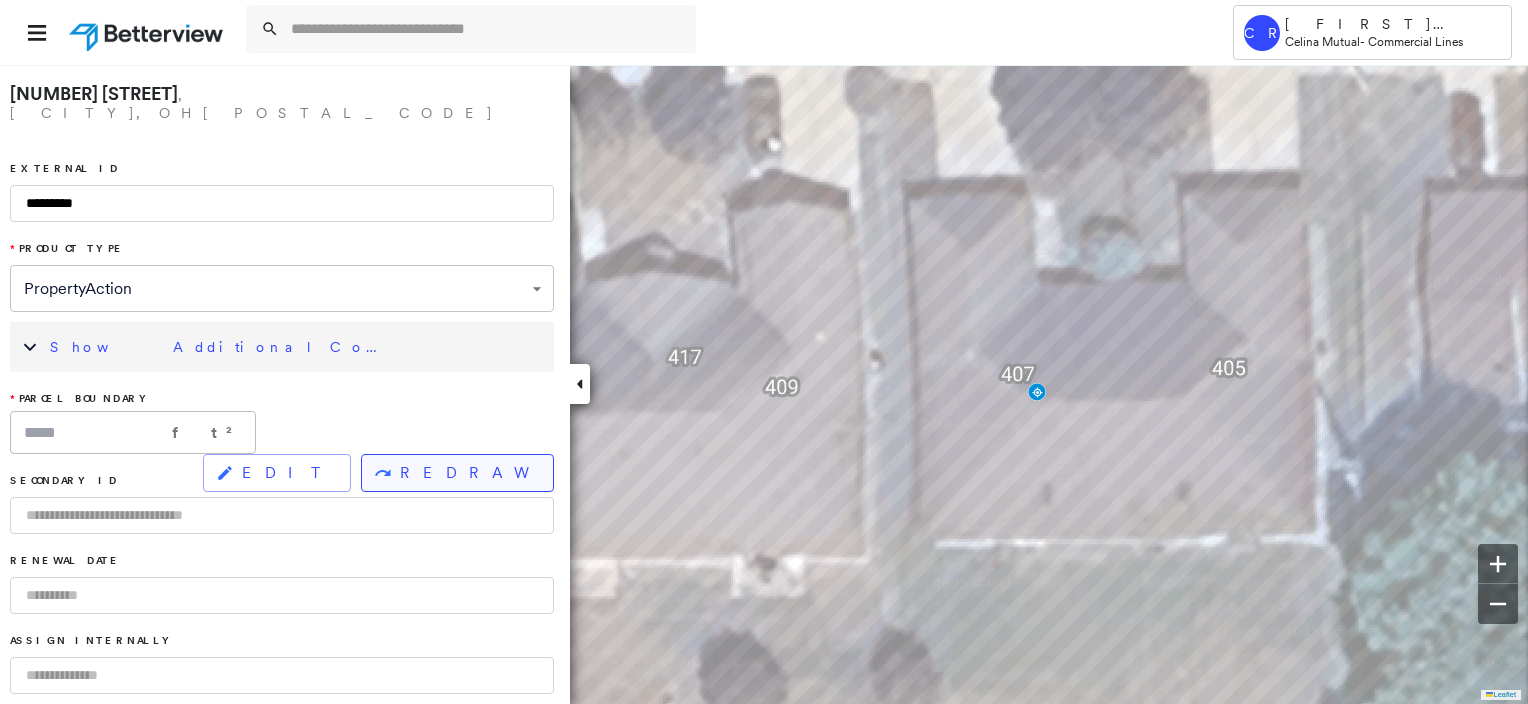 click on "REDRAW" at bounding box center (468, 473) 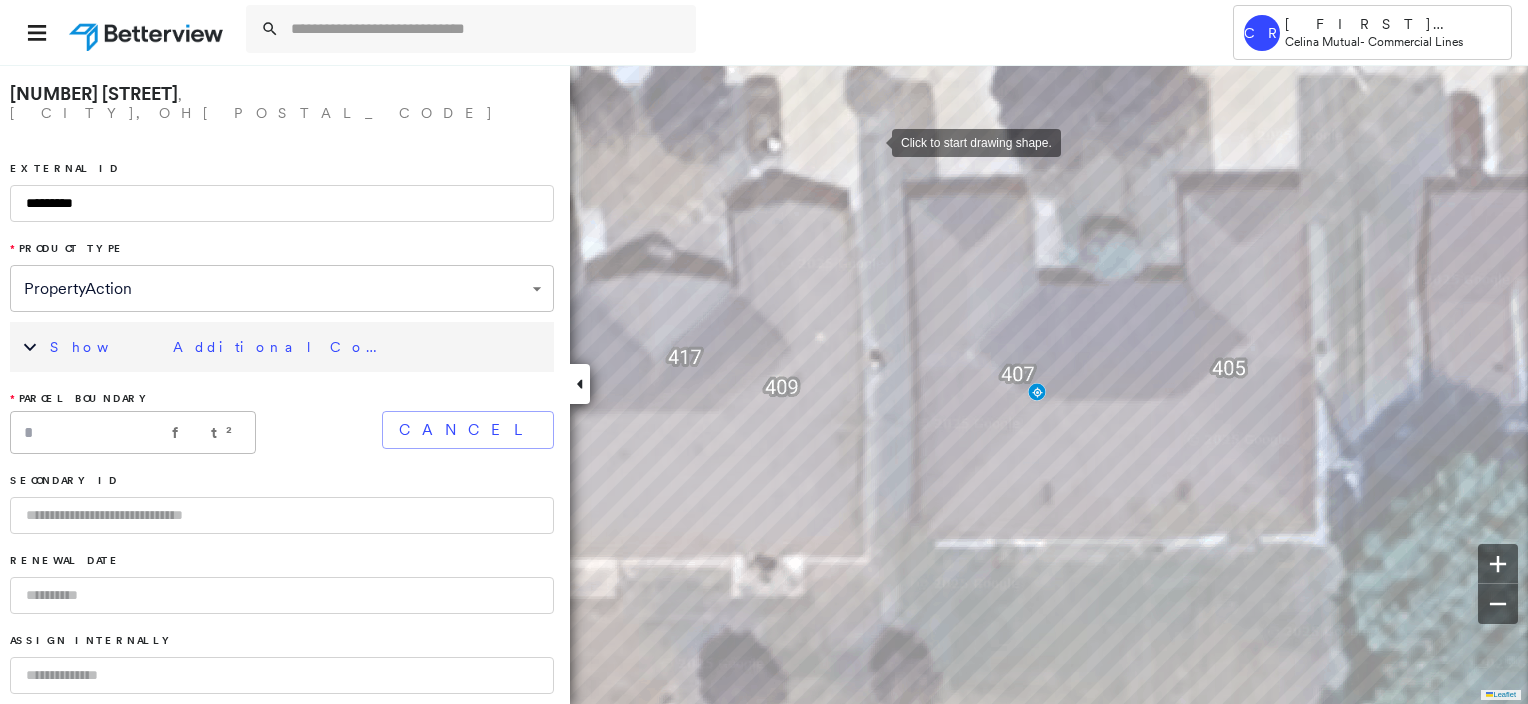click at bounding box center (872, 141) 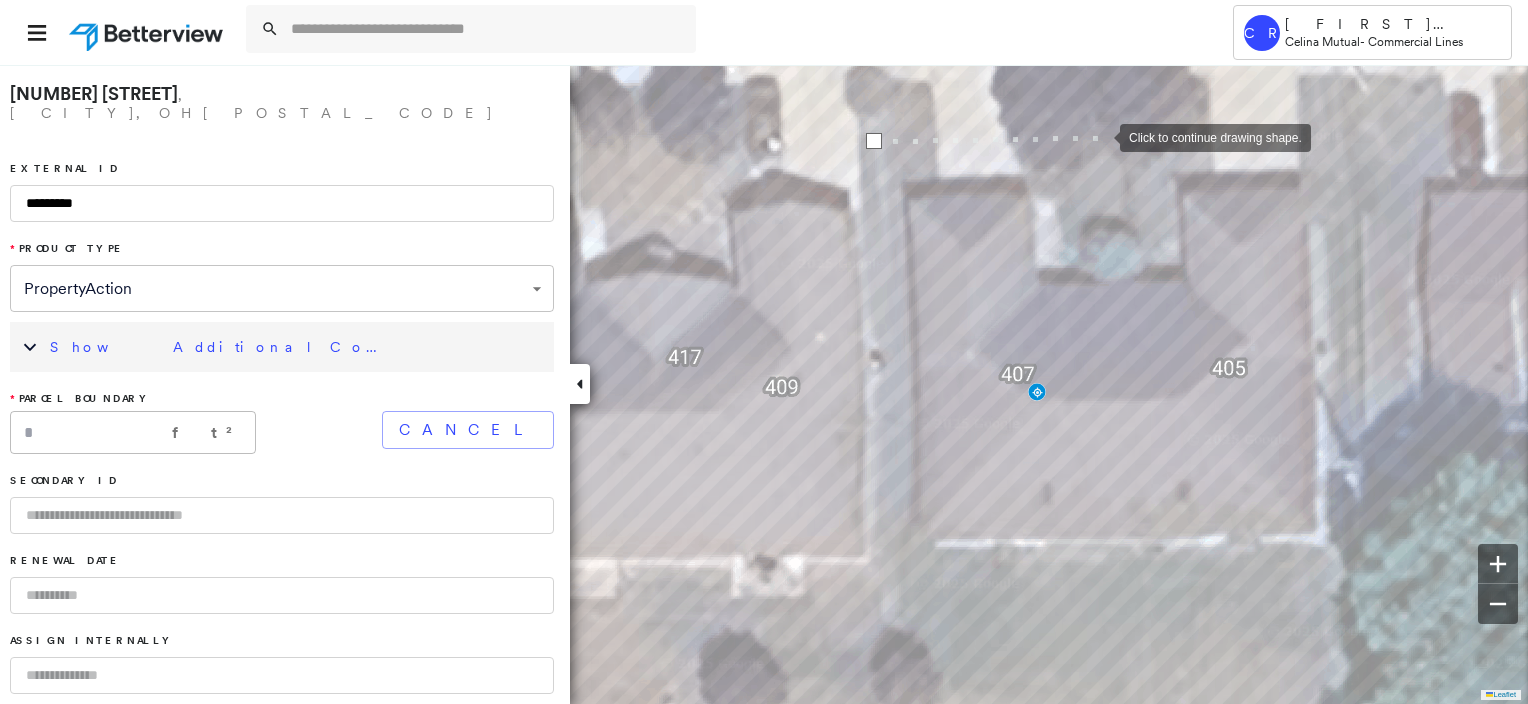 click at bounding box center (1100, 136) 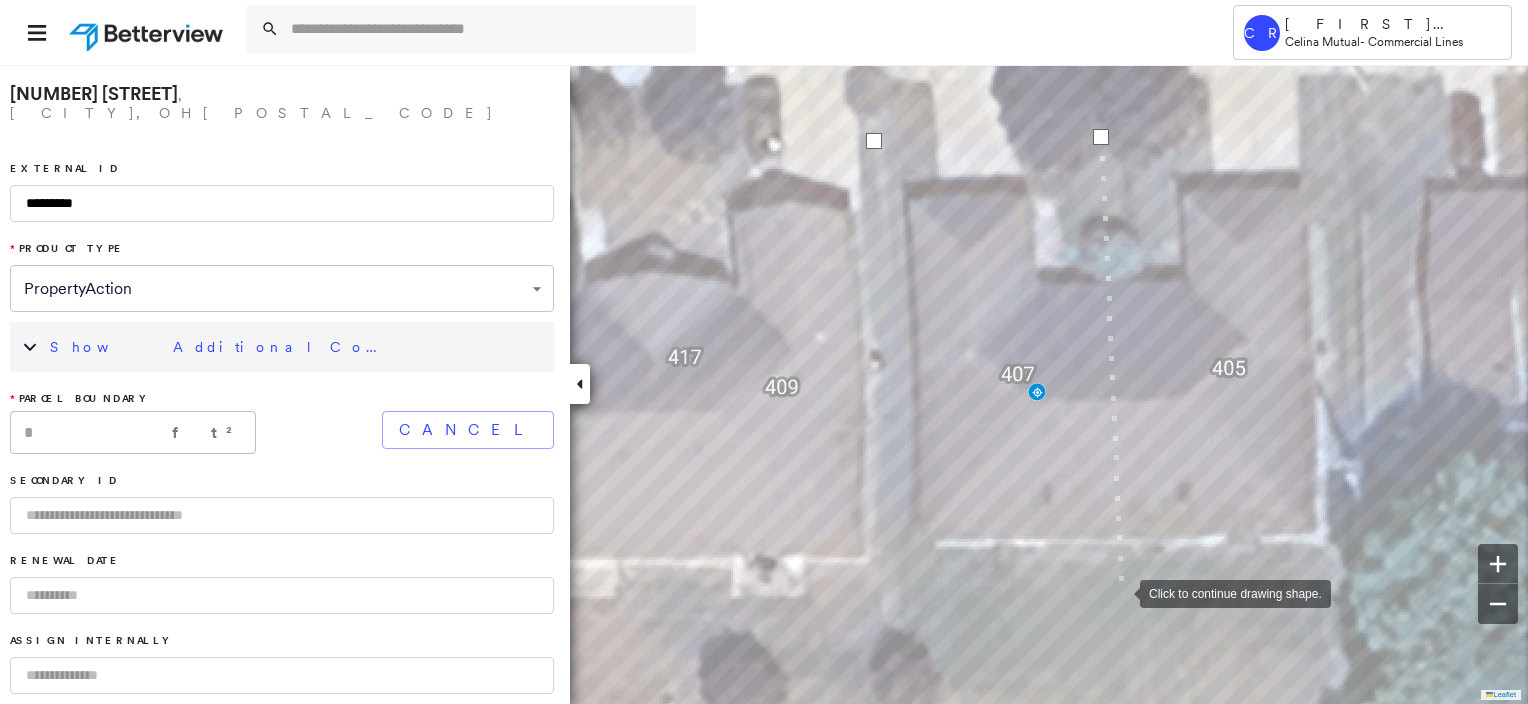 click at bounding box center [1120, 592] 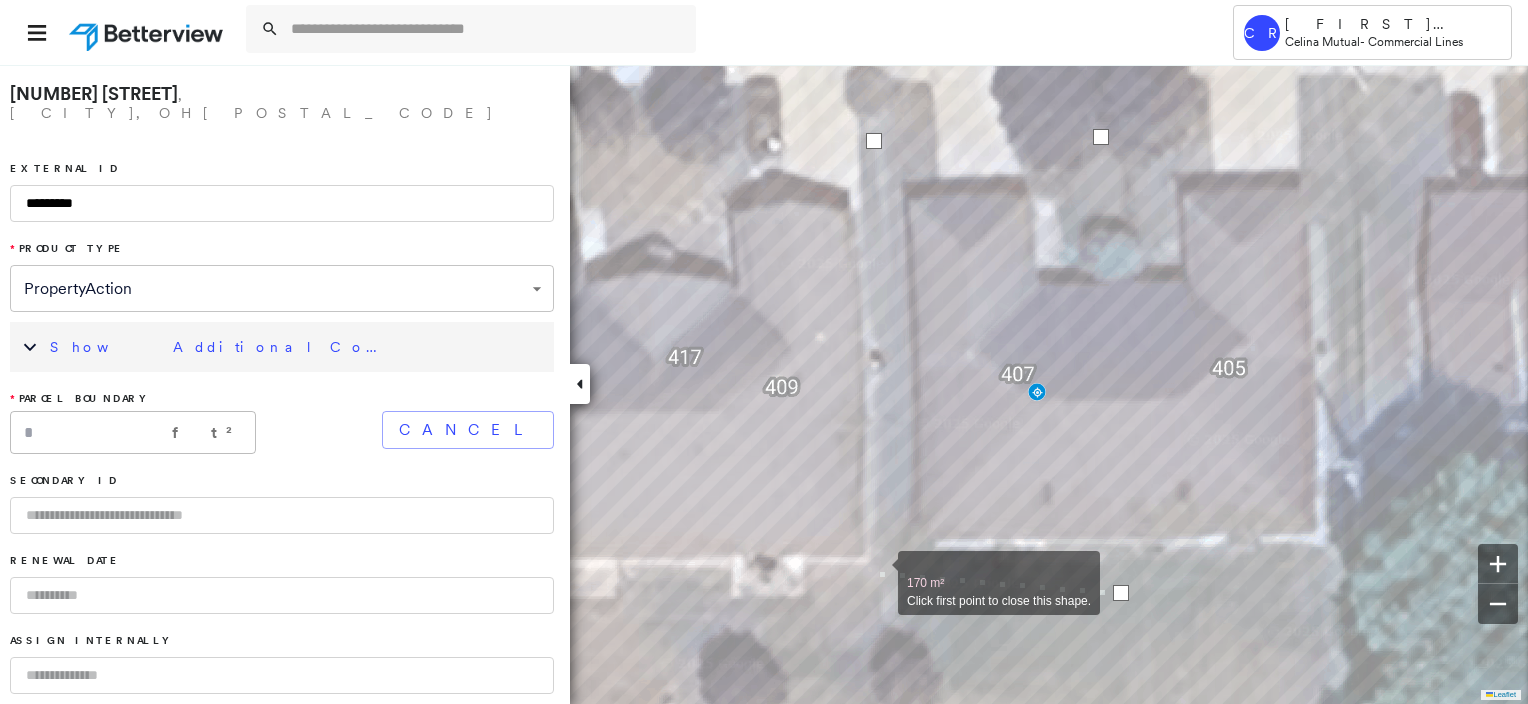 click at bounding box center [878, 572] 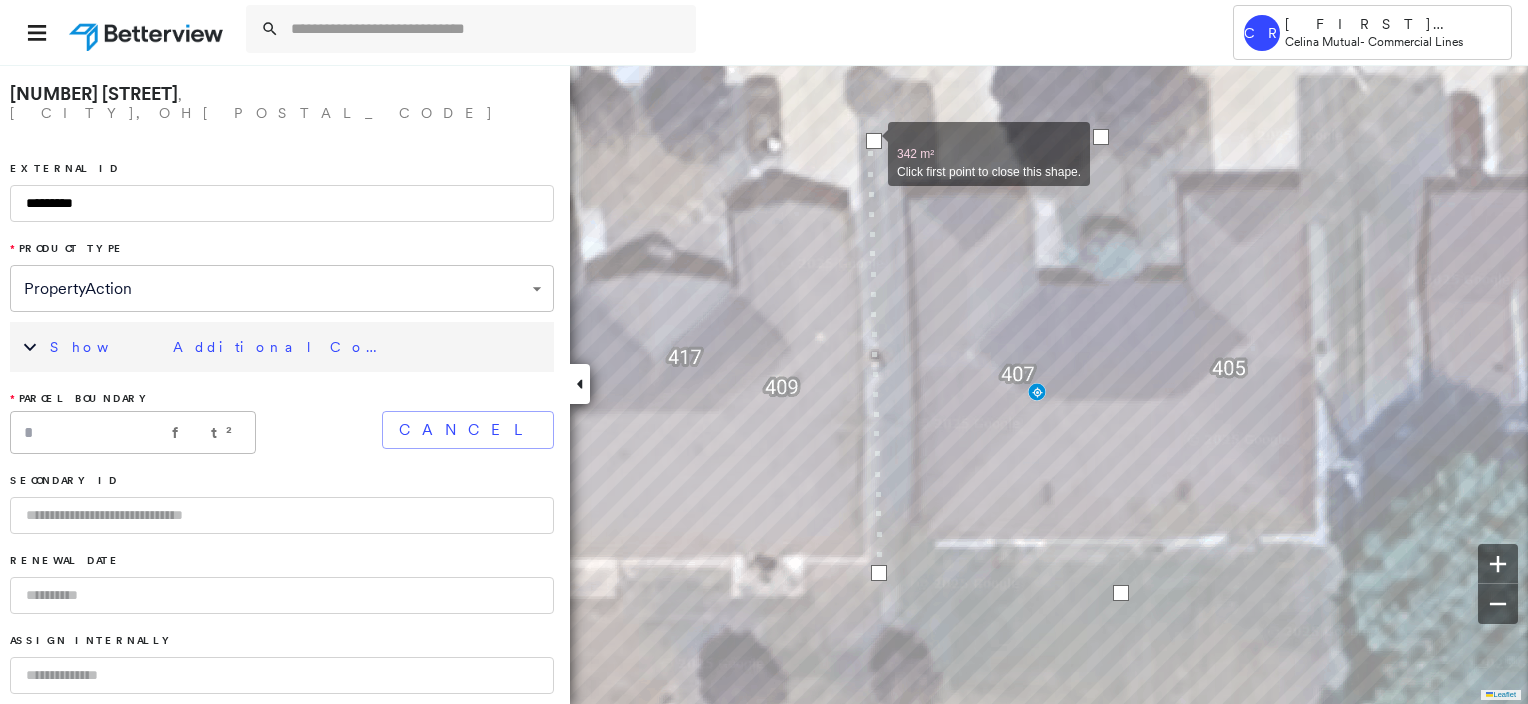 click at bounding box center (874, 141) 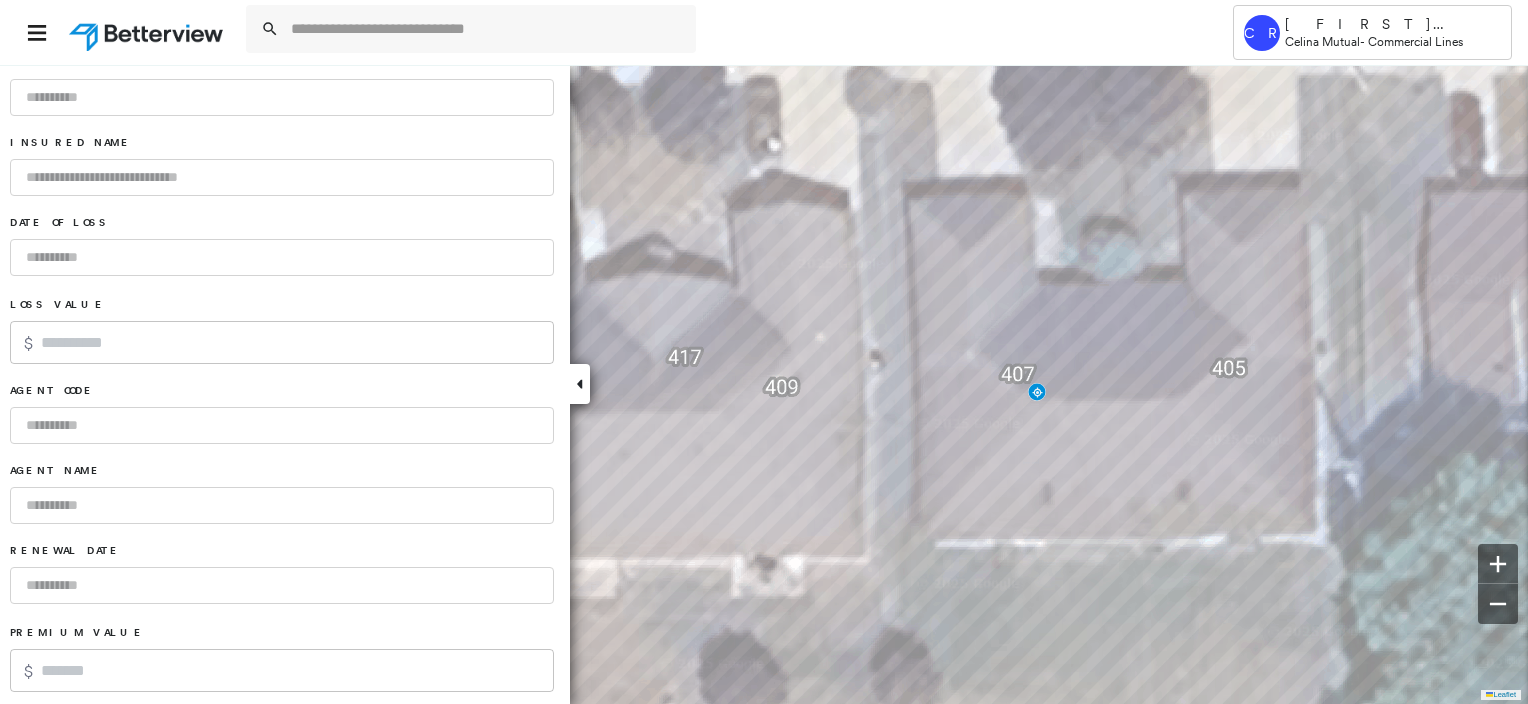 scroll, scrollTop: 1336, scrollLeft: 0, axis: vertical 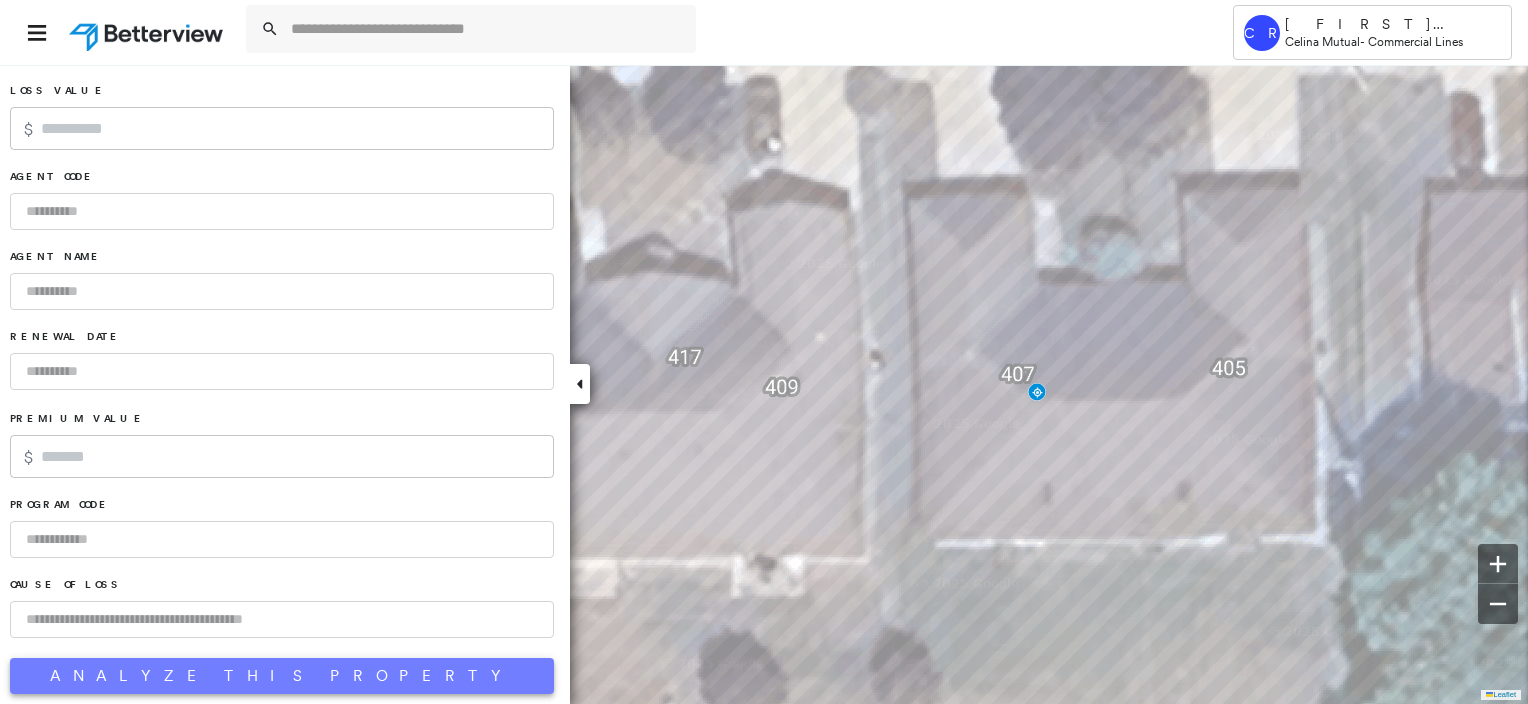 click on "Analyze This Property" at bounding box center [282, 676] 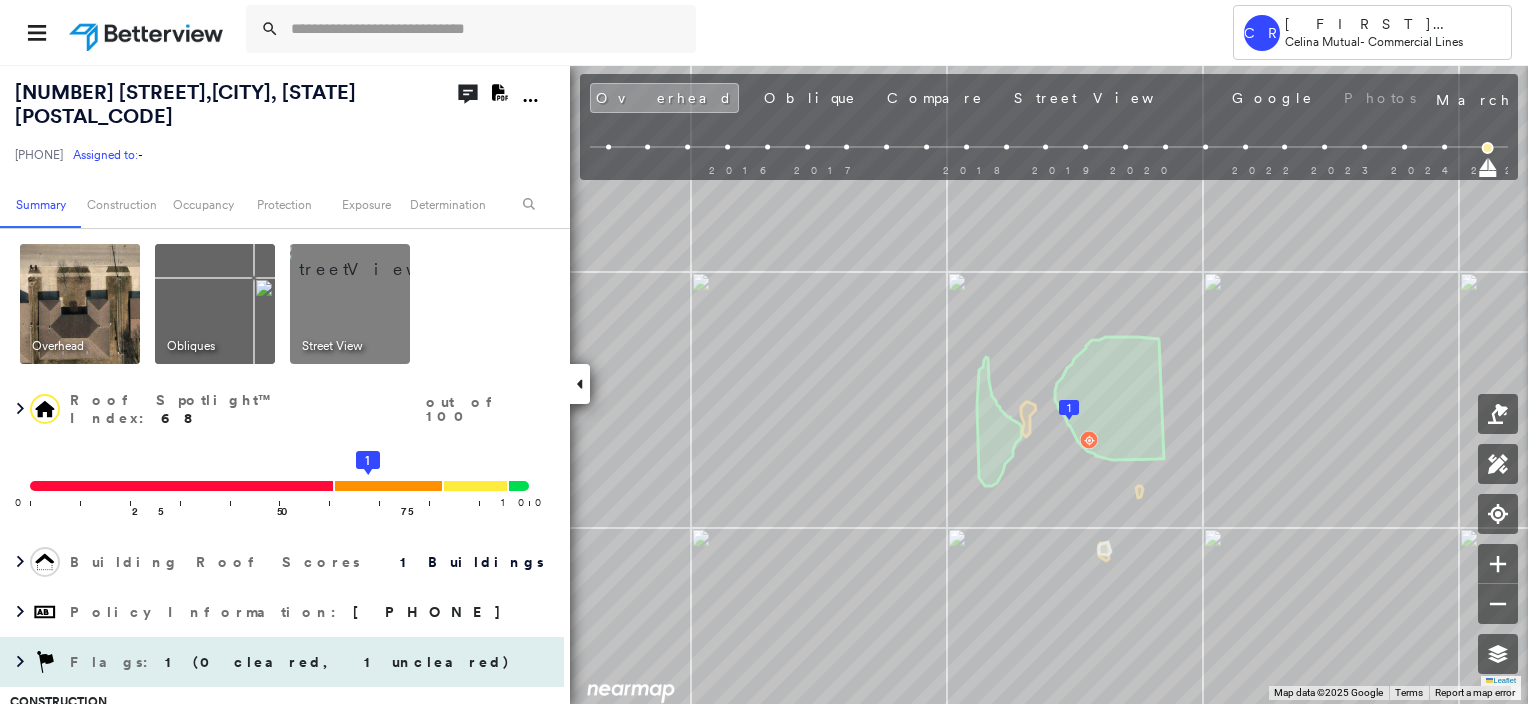 click on "Flags :  1 (0 cleared, 1 uncleared)" at bounding box center [292, 662] 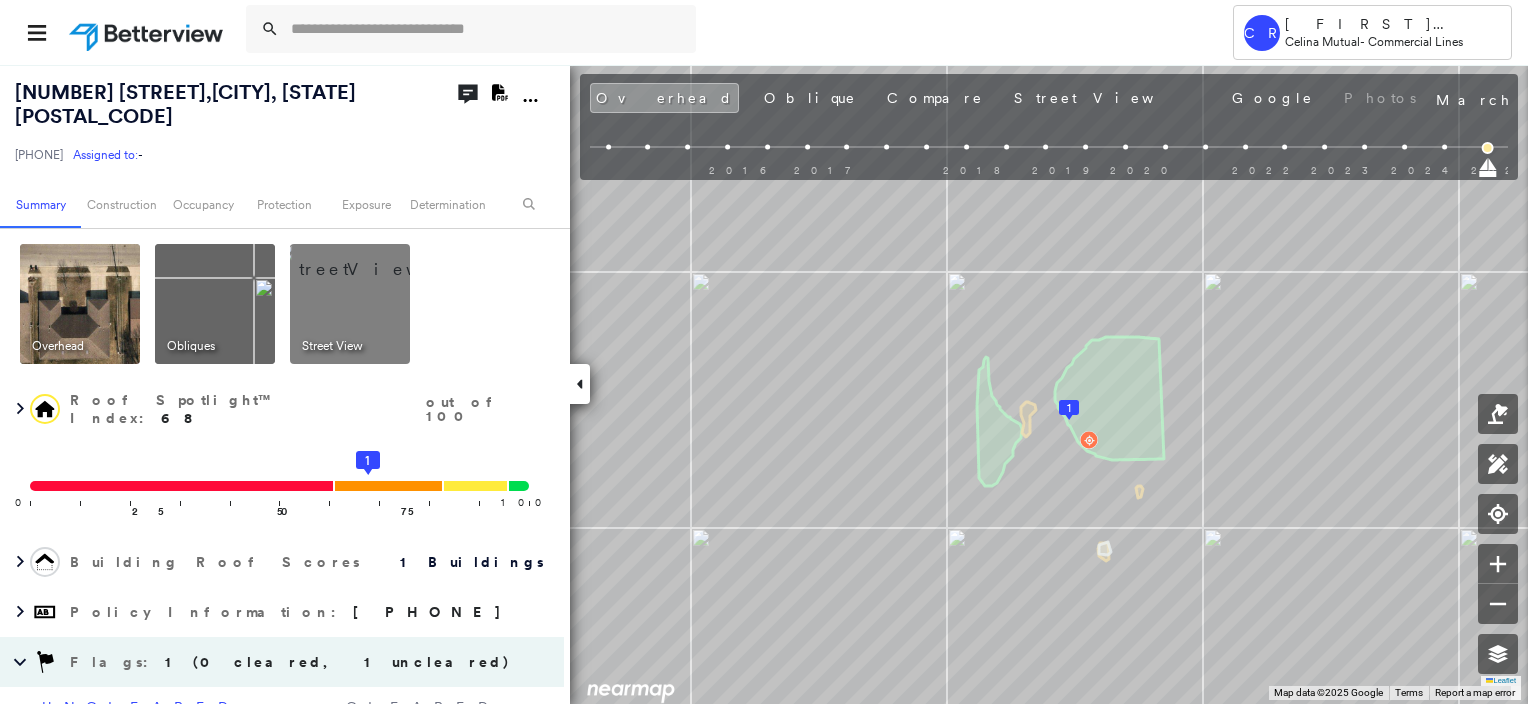 scroll, scrollTop: 300, scrollLeft: 0, axis: vertical 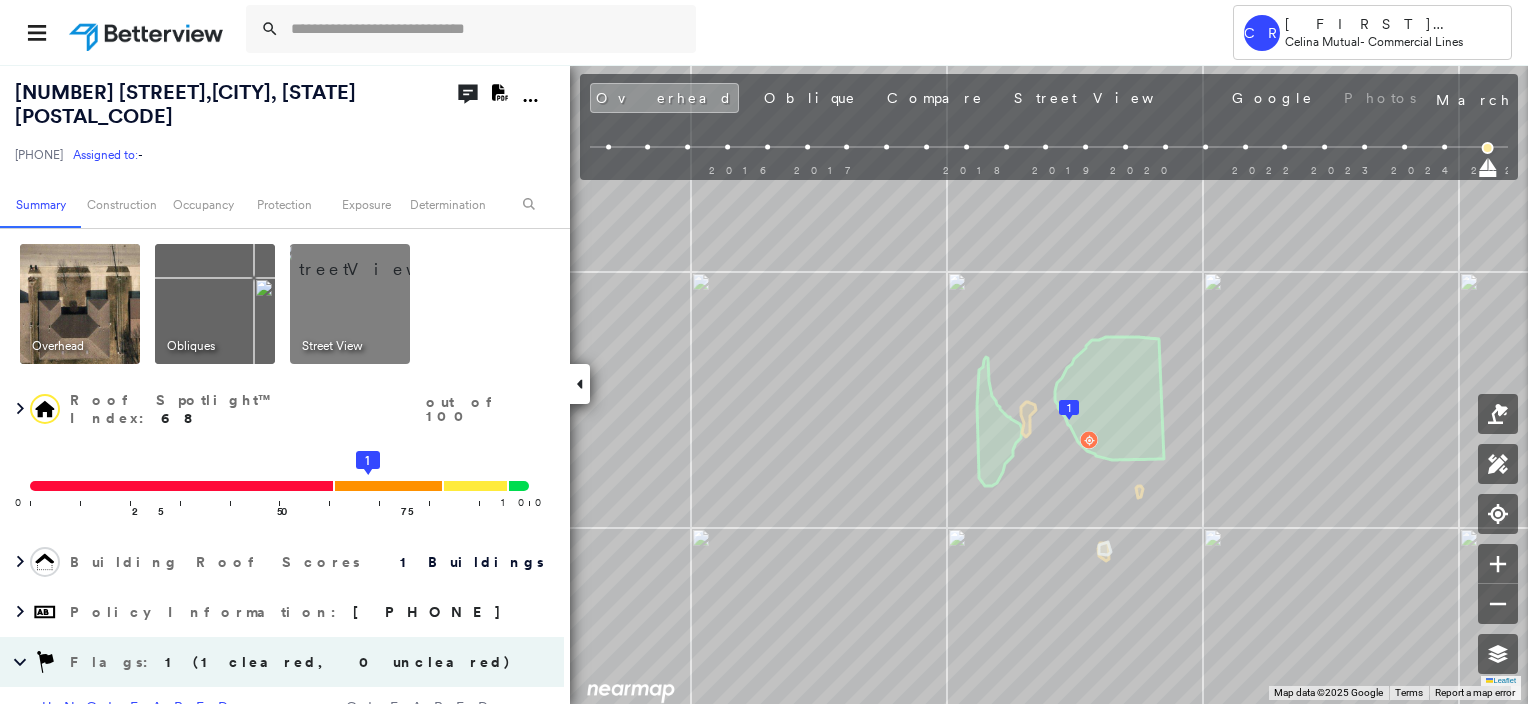 click at bounding box center (374, 259) 